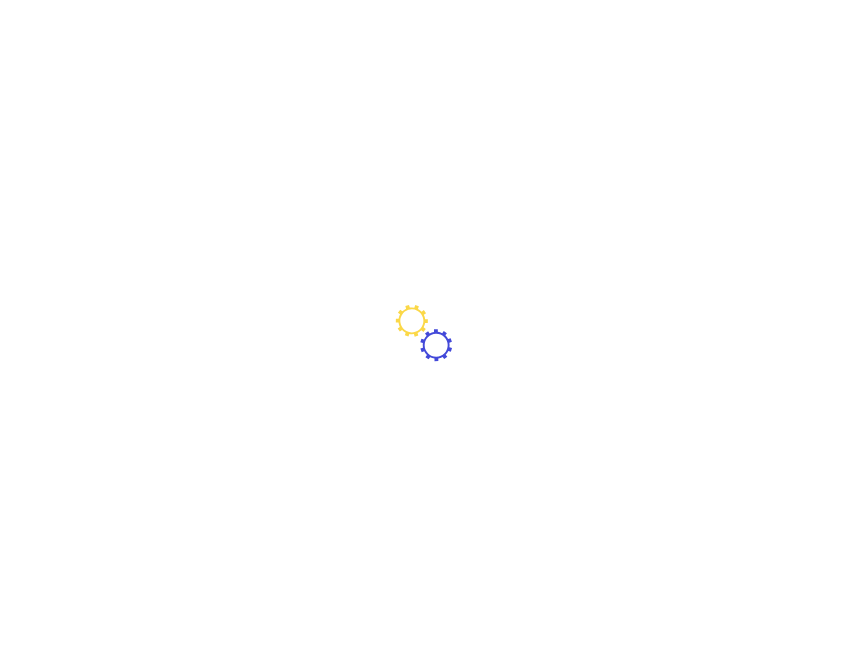 scroll, scrollTop: 0, scrollLeft: 0, axis: both 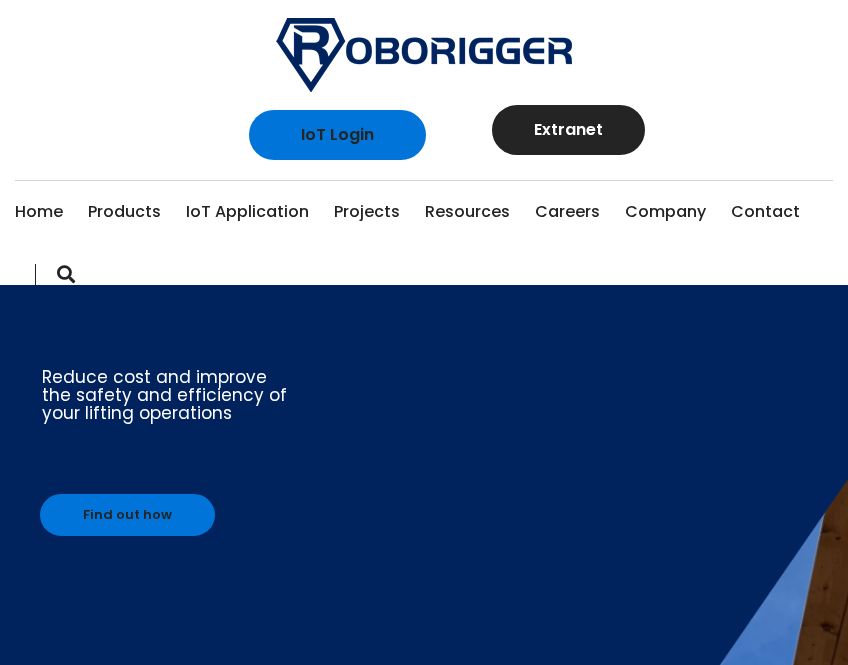 click at bounding box center (424, 55) 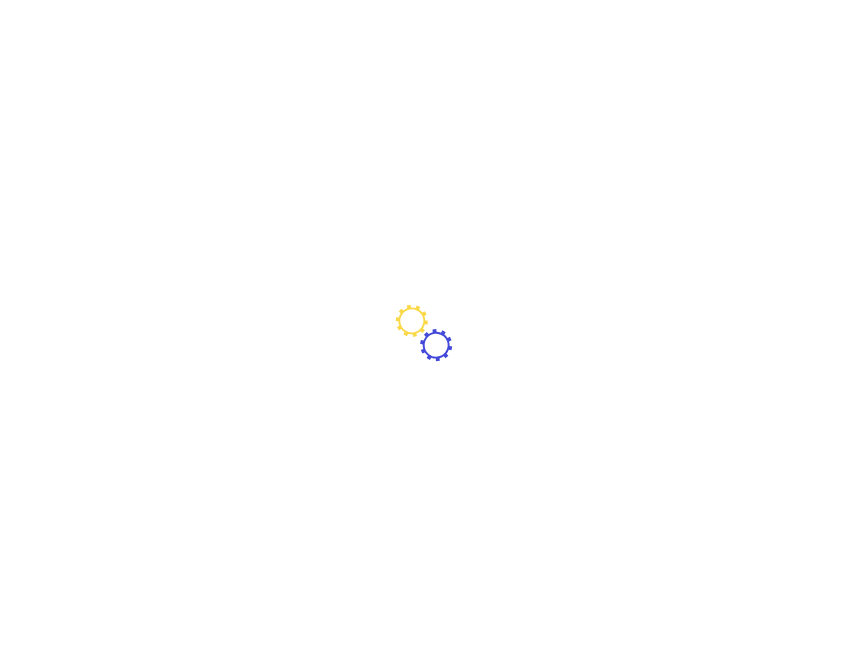 scroll, scrollTop: 0, scrollLeft: 0, axis: both 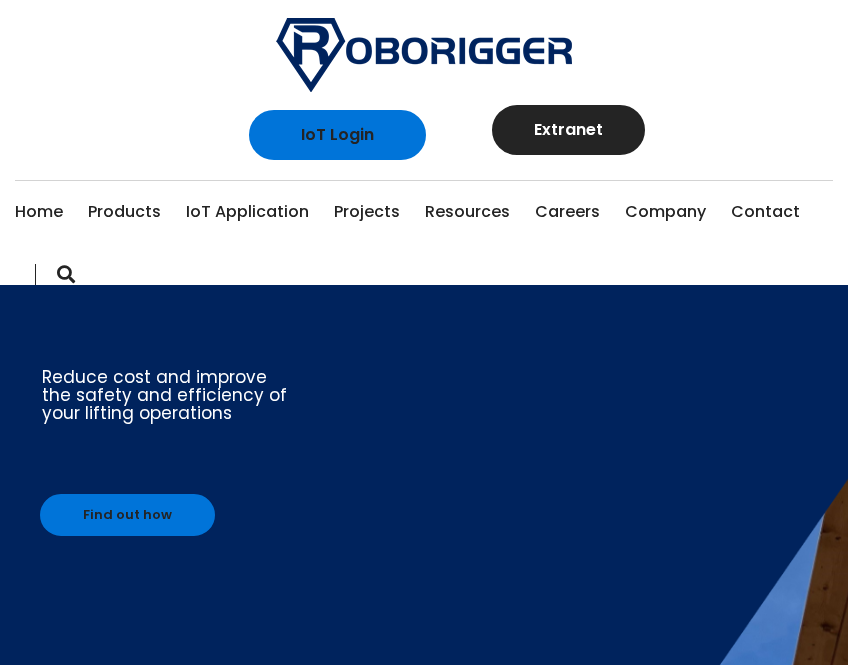 click on "Home" at bounding box center [39, 212] 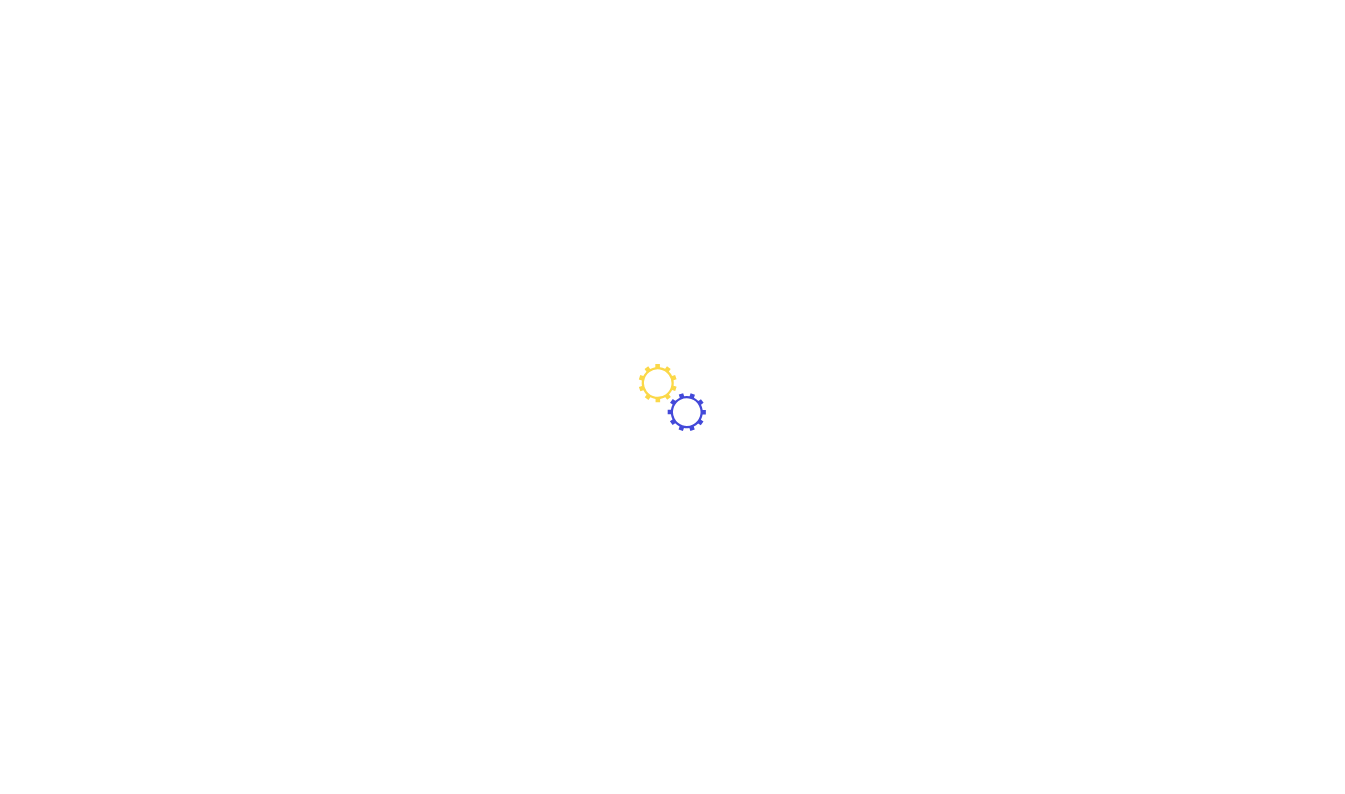 scroll, scrollTop: 0, scrollLeft: 0, axis: both 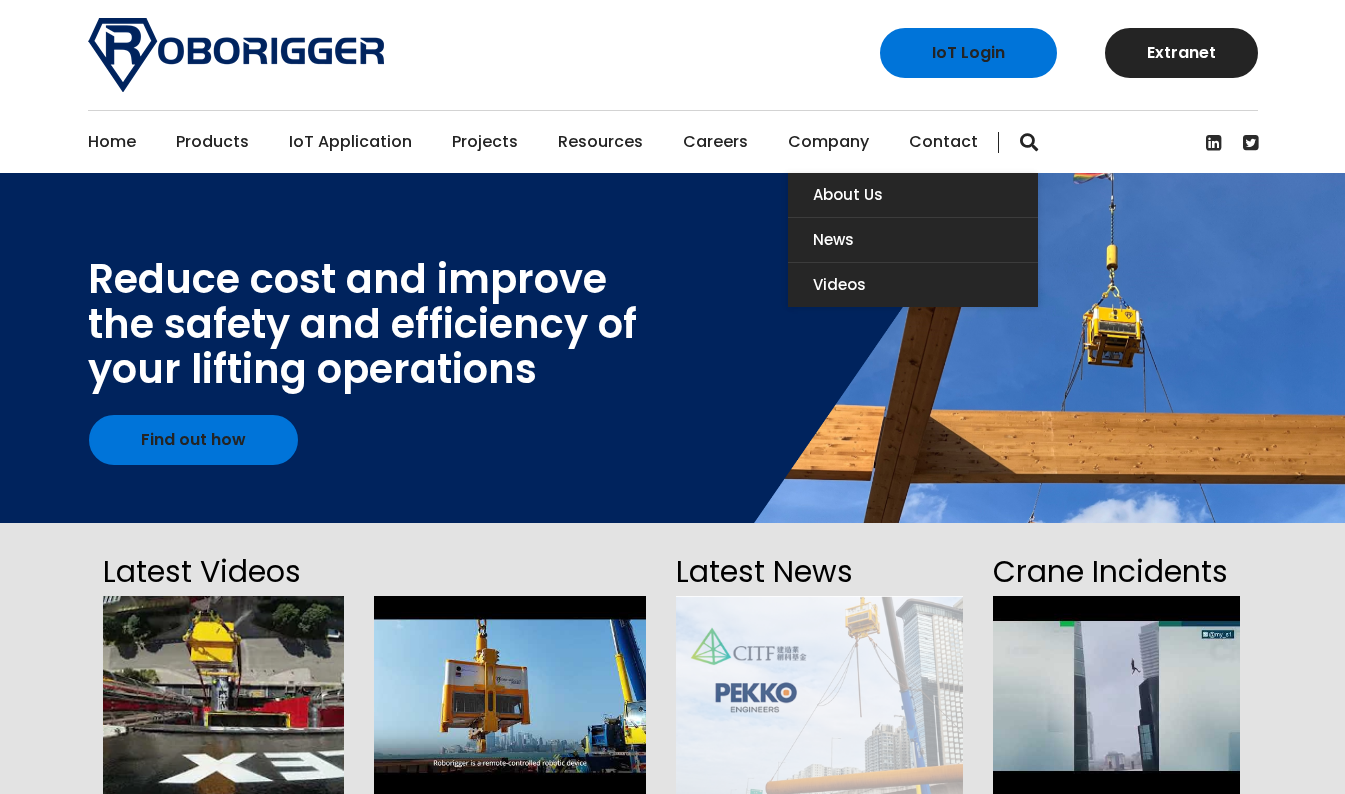 click on "Company" at bounding box center [828, 142] 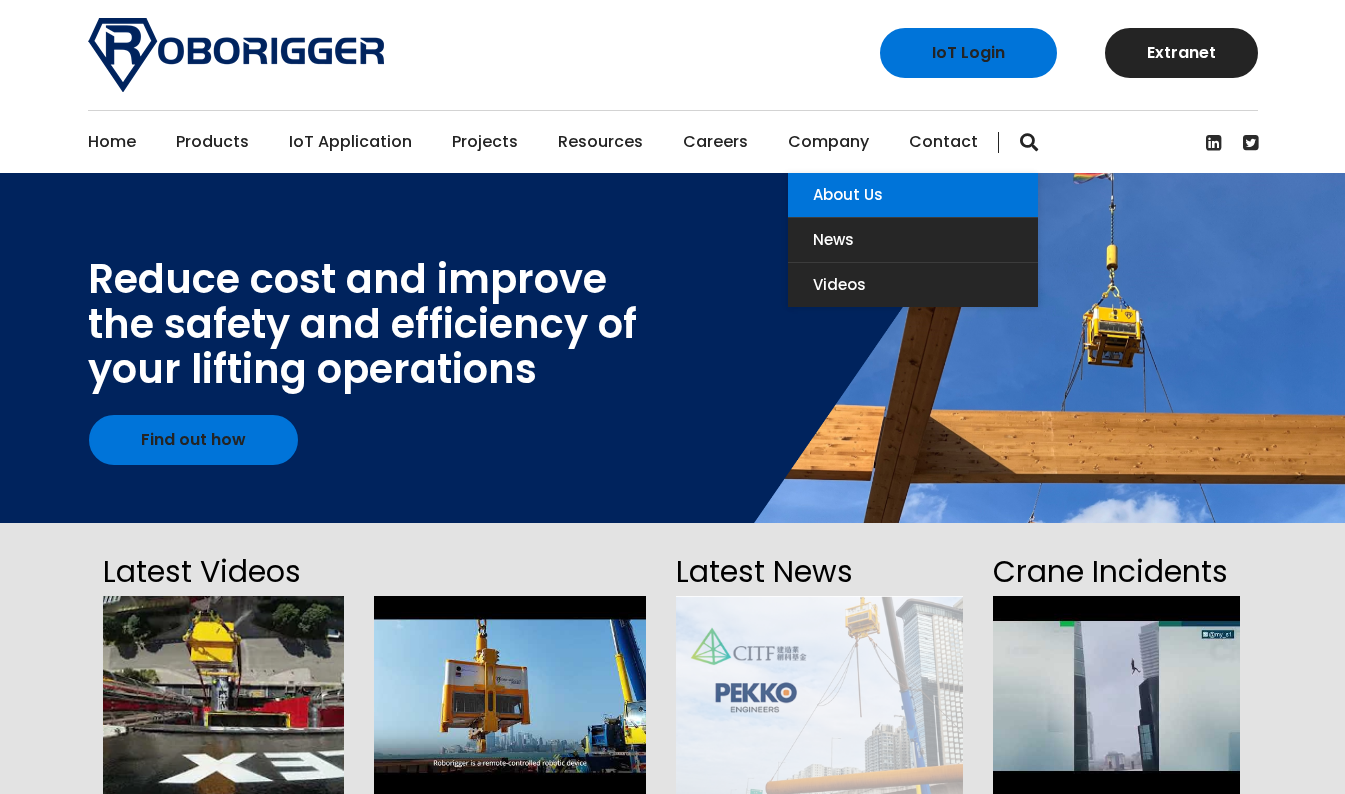click on "About Us" at bounding box center (913, 195) 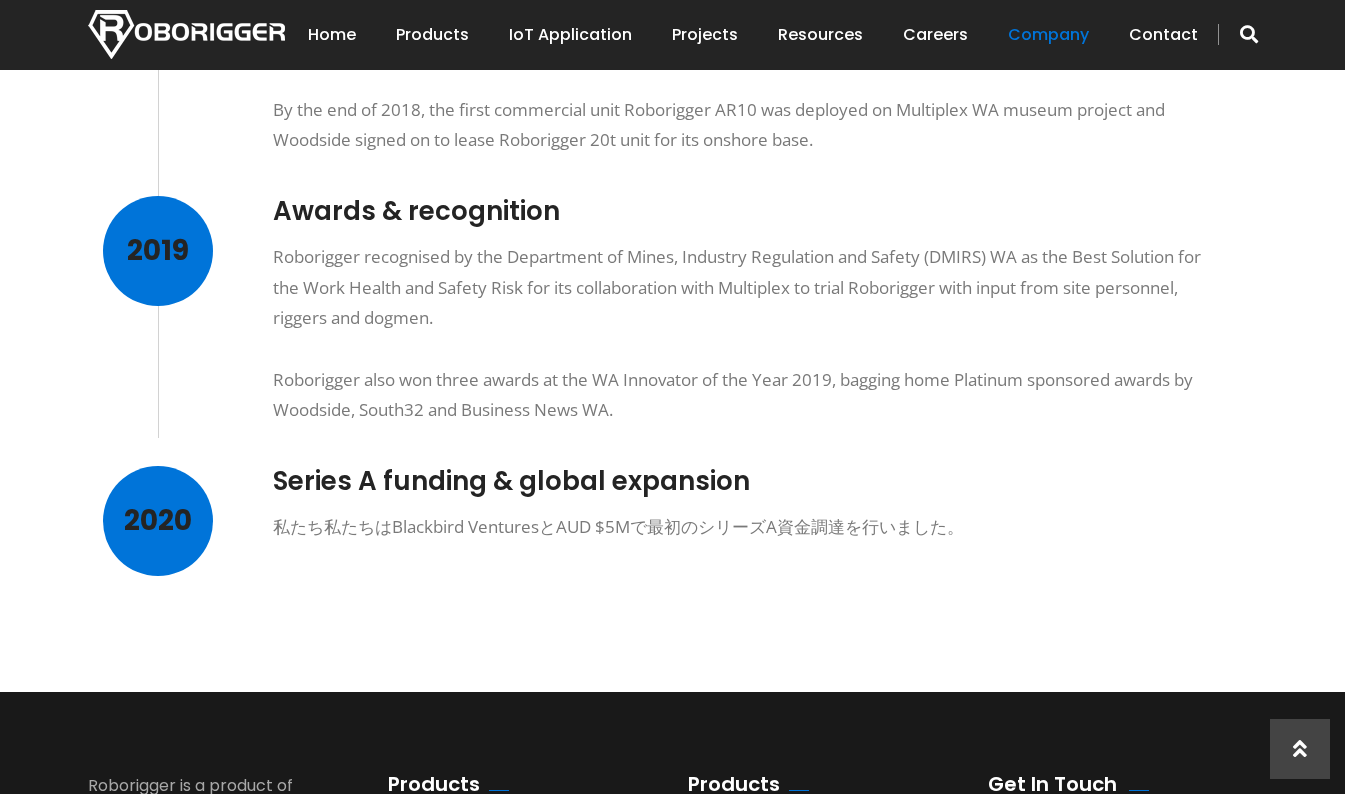 scroll, scrollTop: 1500, scrollLeft: 0, axis: vertical 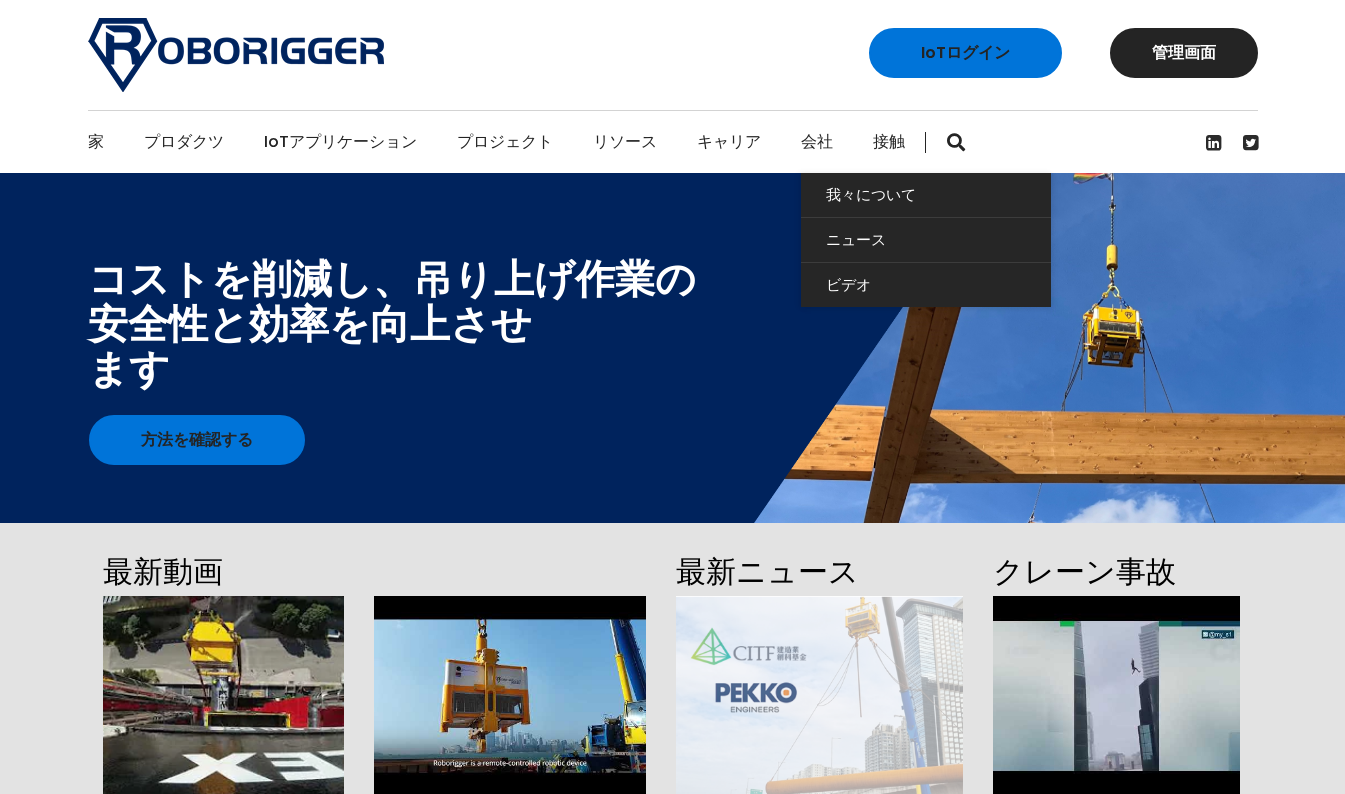click on "会社" at bounding box center (817, 142) 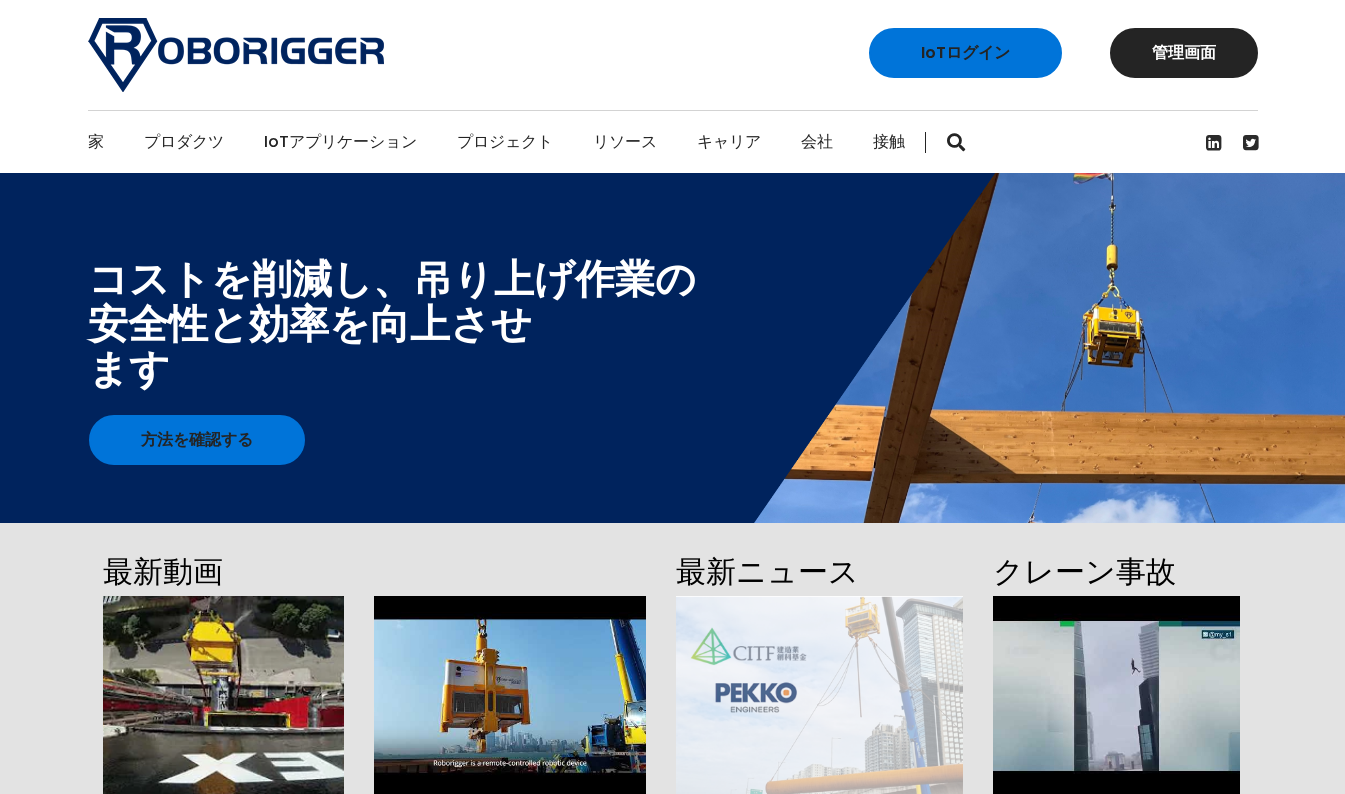 click on "接触" at bounding box center [889, 142] 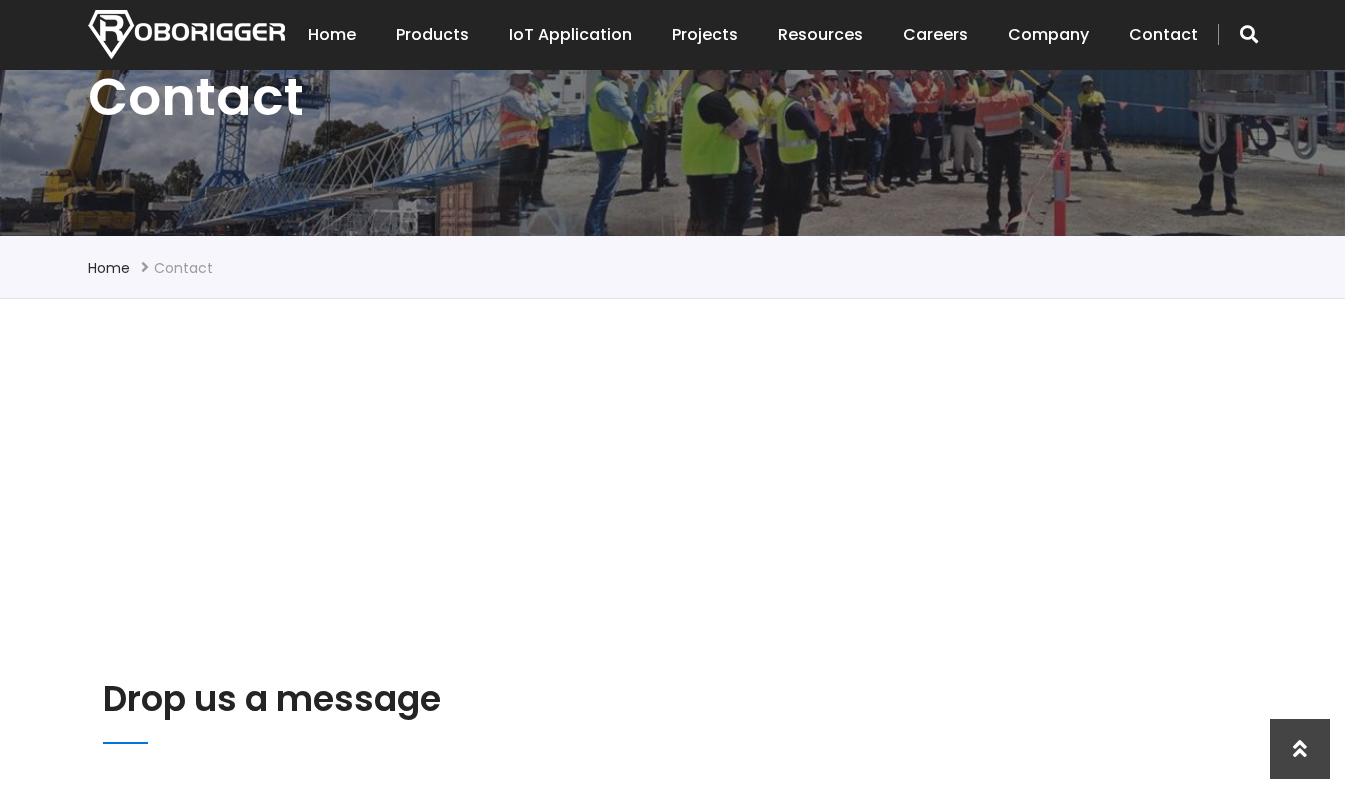 scroll, scrollTop: 0, scrollLeft: 0, axis: both 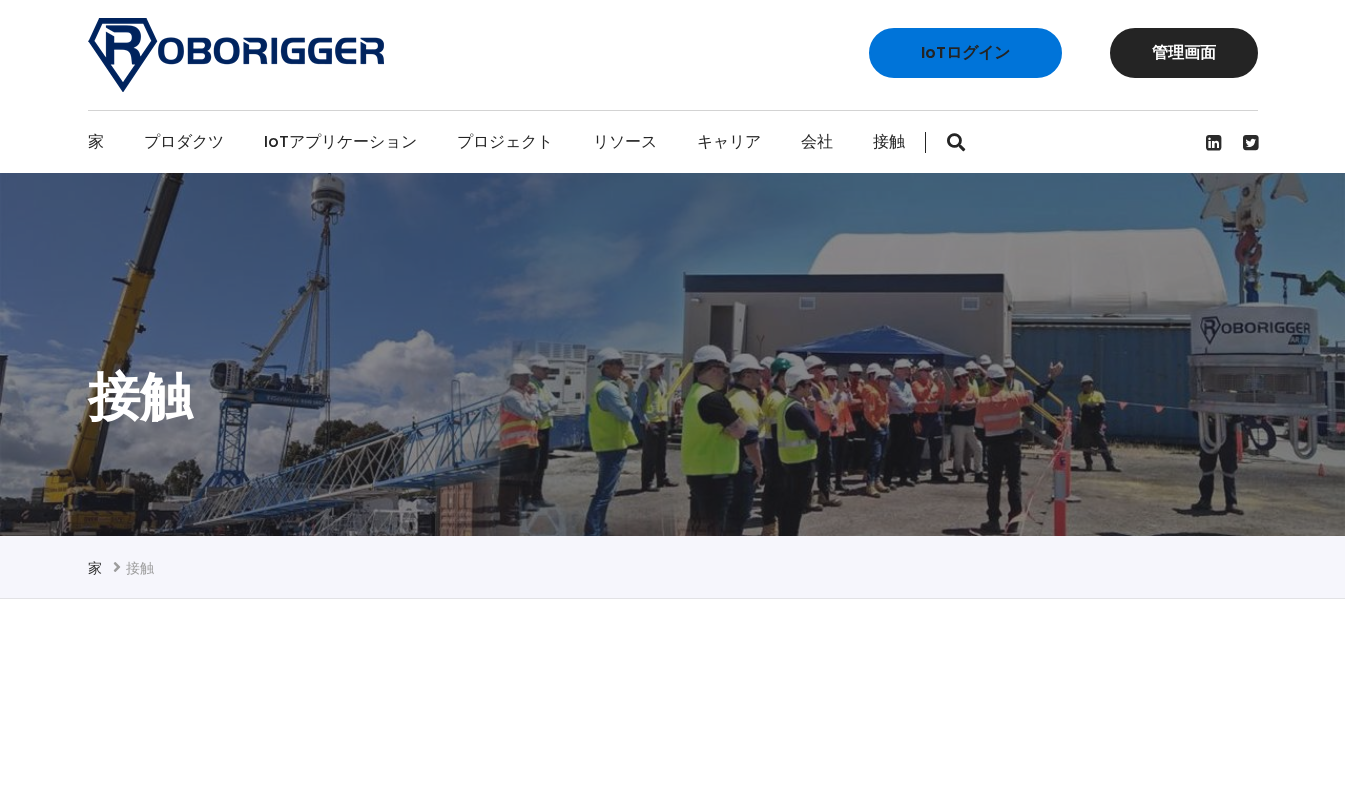 click on "家" at bounding box center [96, 142] 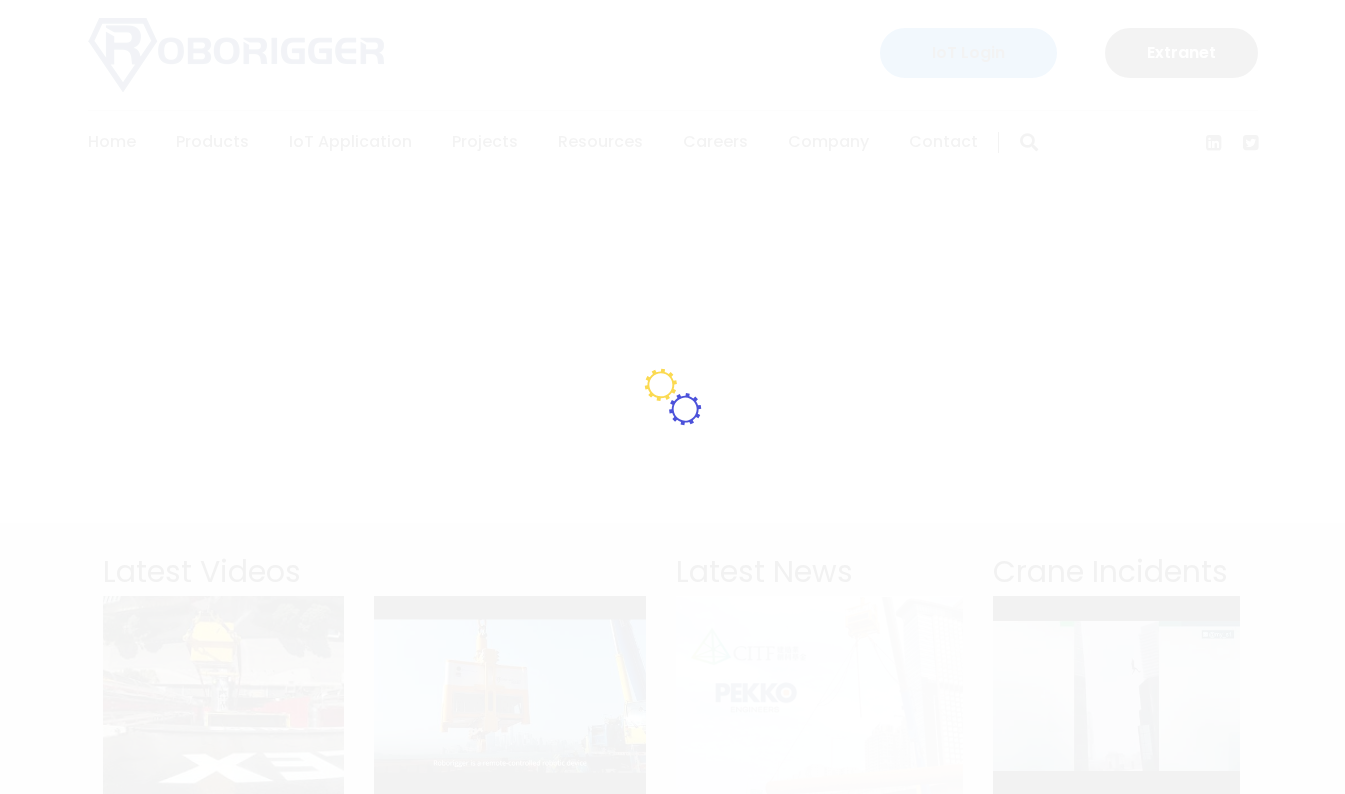 scroll, scrollTop: 0, scrollLeft: 0, axis: both 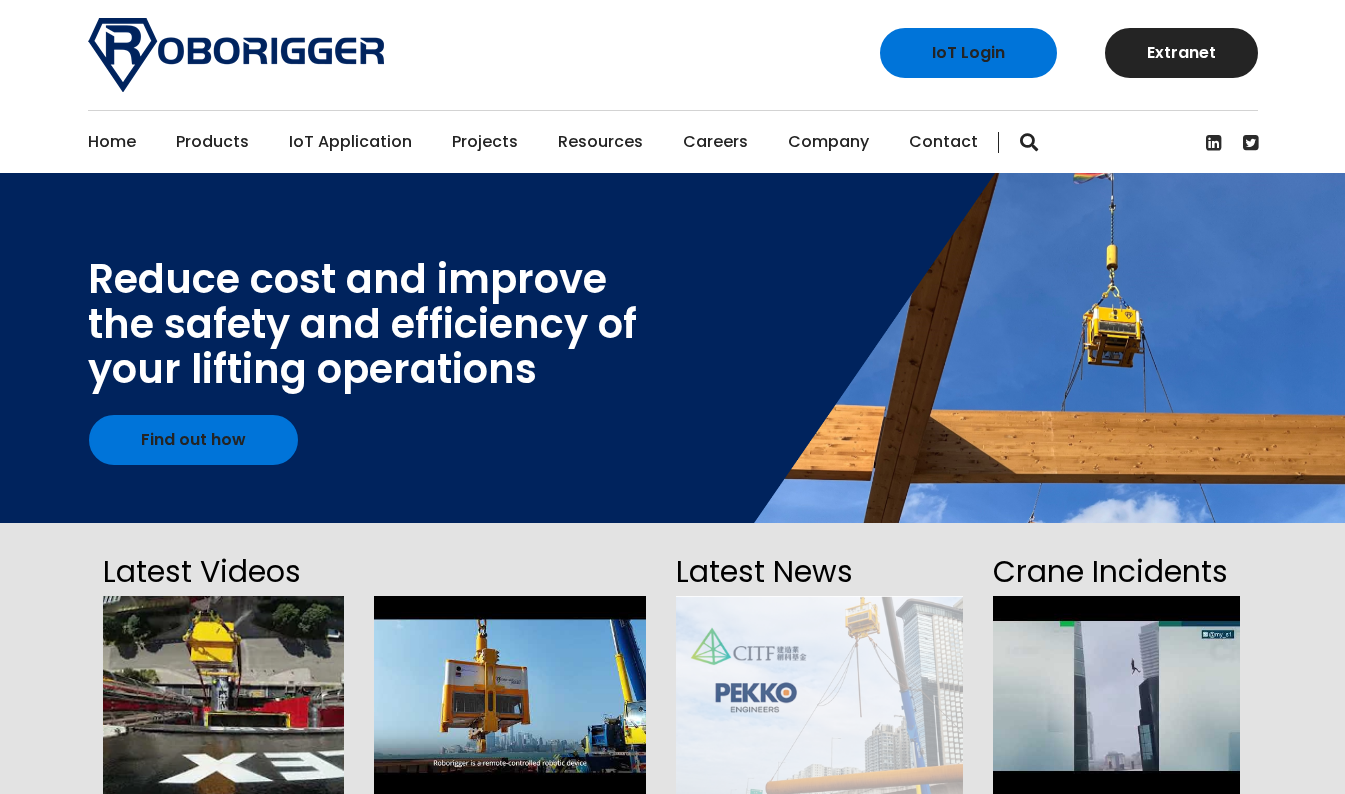 click at bounding box center [236, 55] 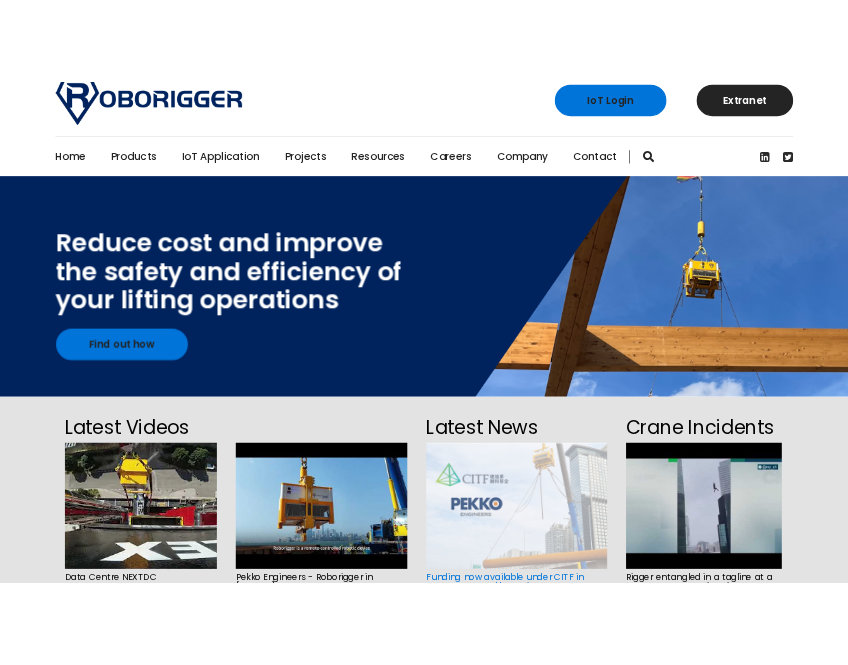 scroll, scrollTop: 0, scrollLeft: 0, axis: both 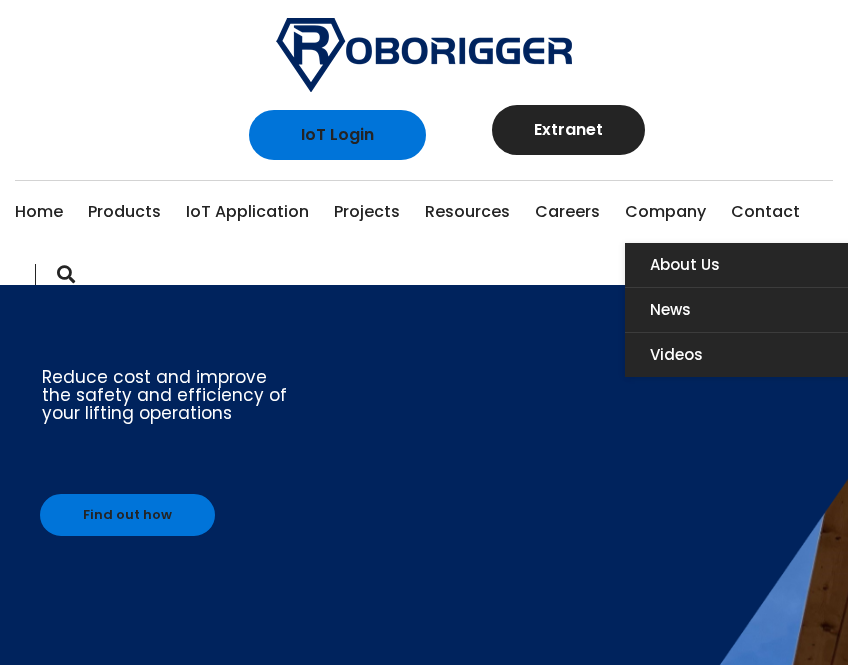 click on "Company" at bounding box center [665, 212] 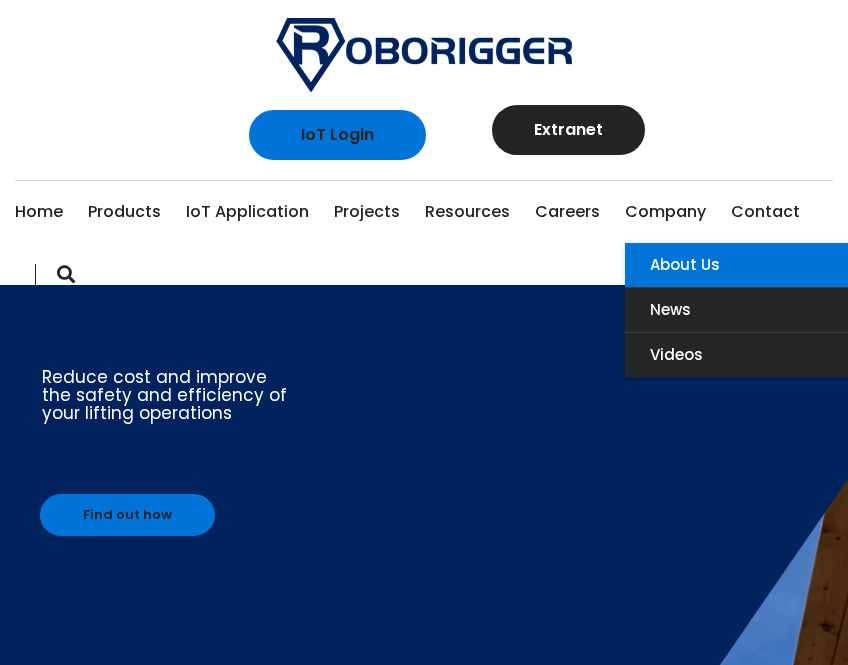 click on "About Us" at bounding box center (750, 265) 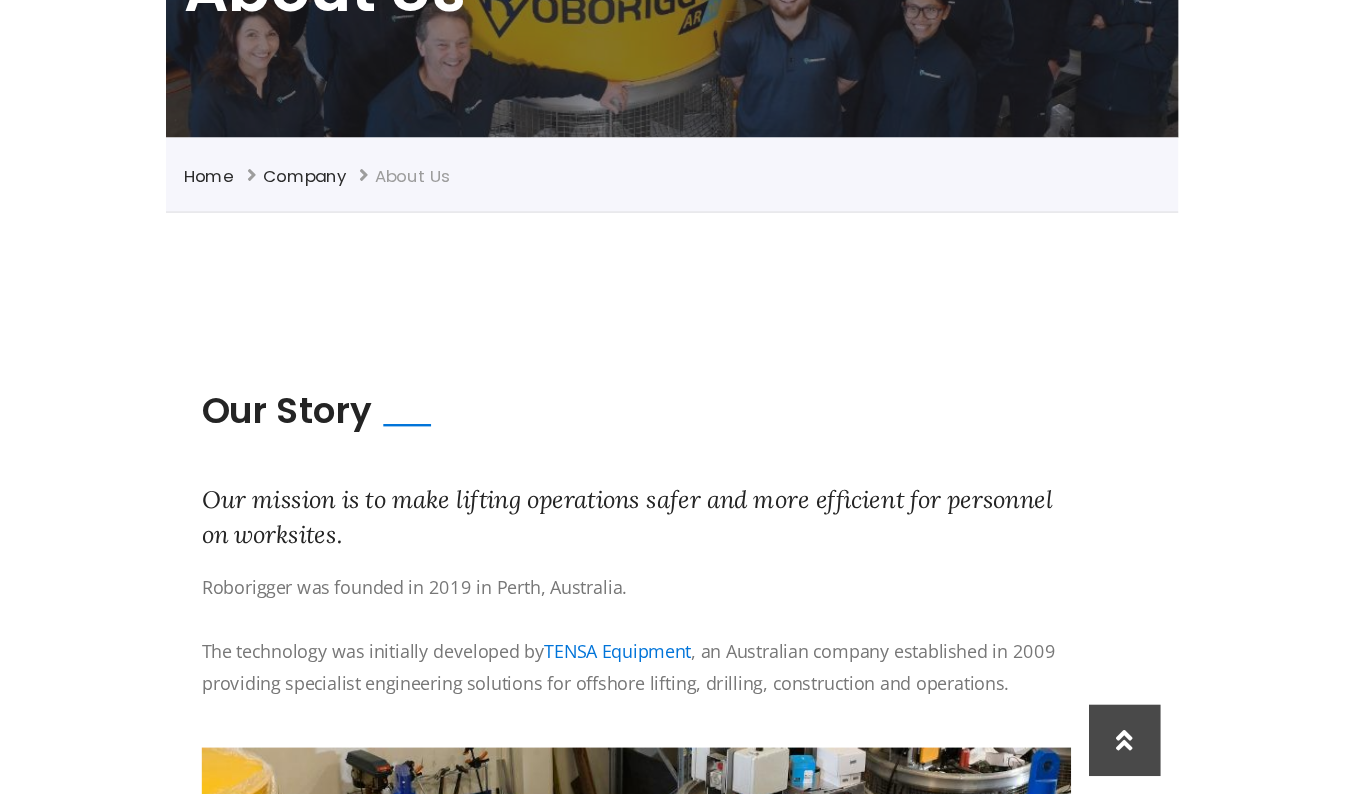 scroll, scrollTop: 0, scrollLeft: 0, axis: both 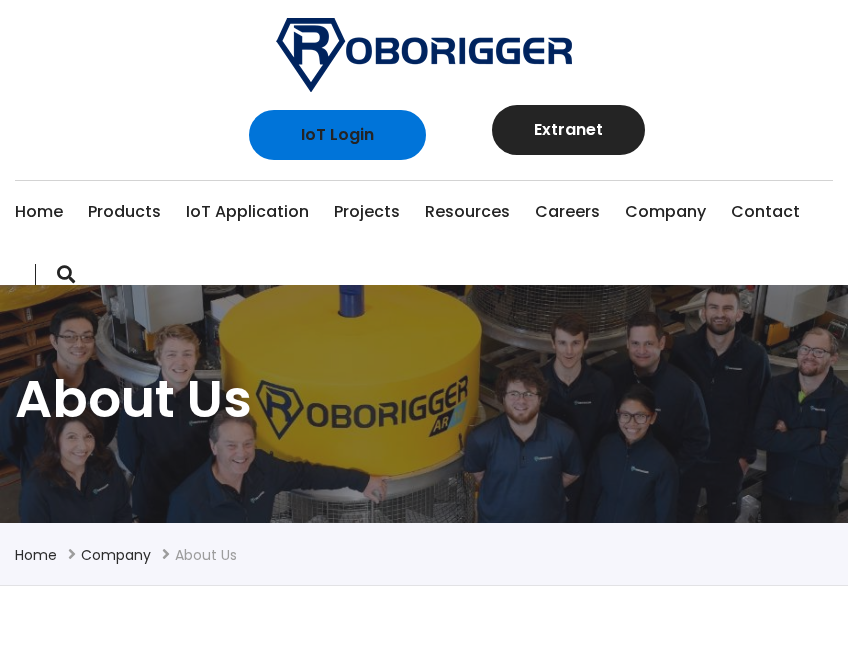 click on "Contact" at bounding box center (765, 212) 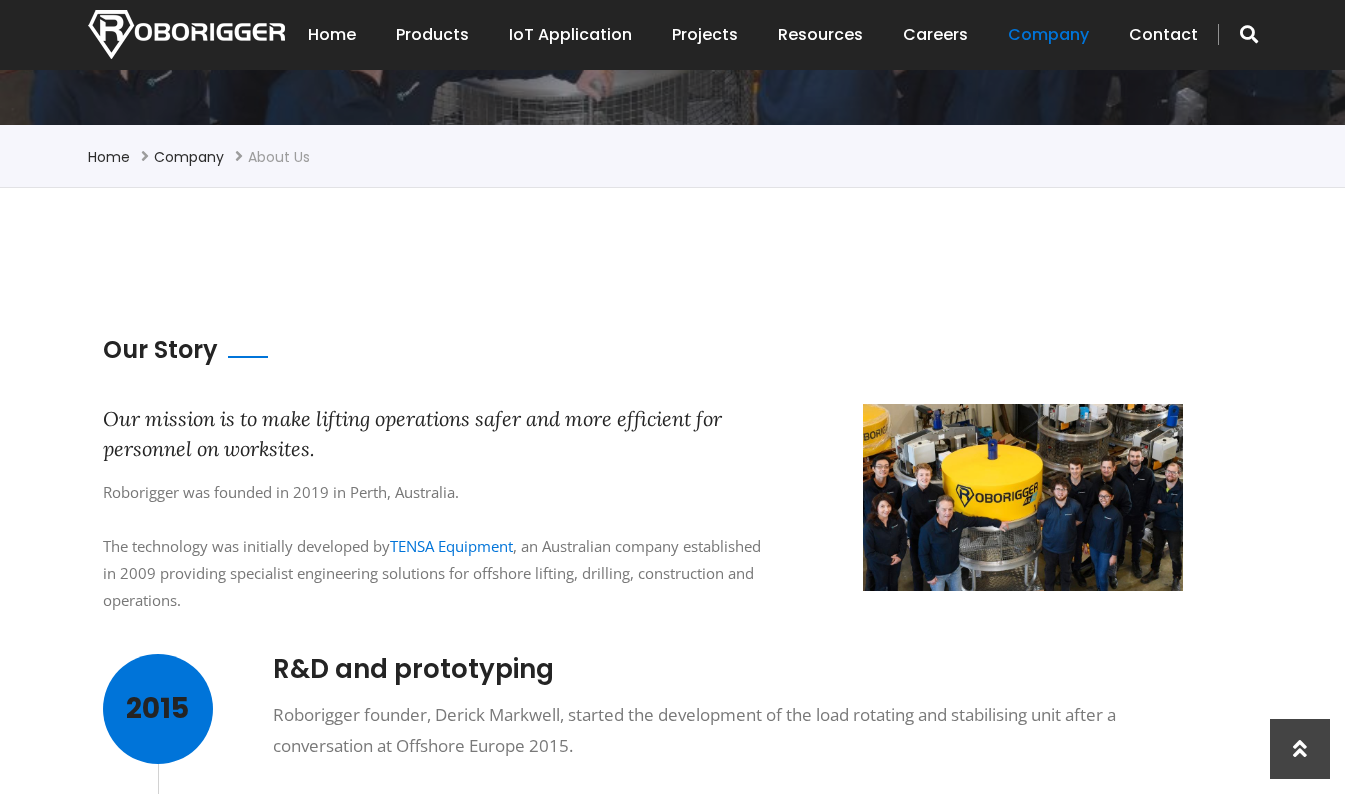 scroll, scrollTop: 200, scrollLeft: 0, axis: vertical 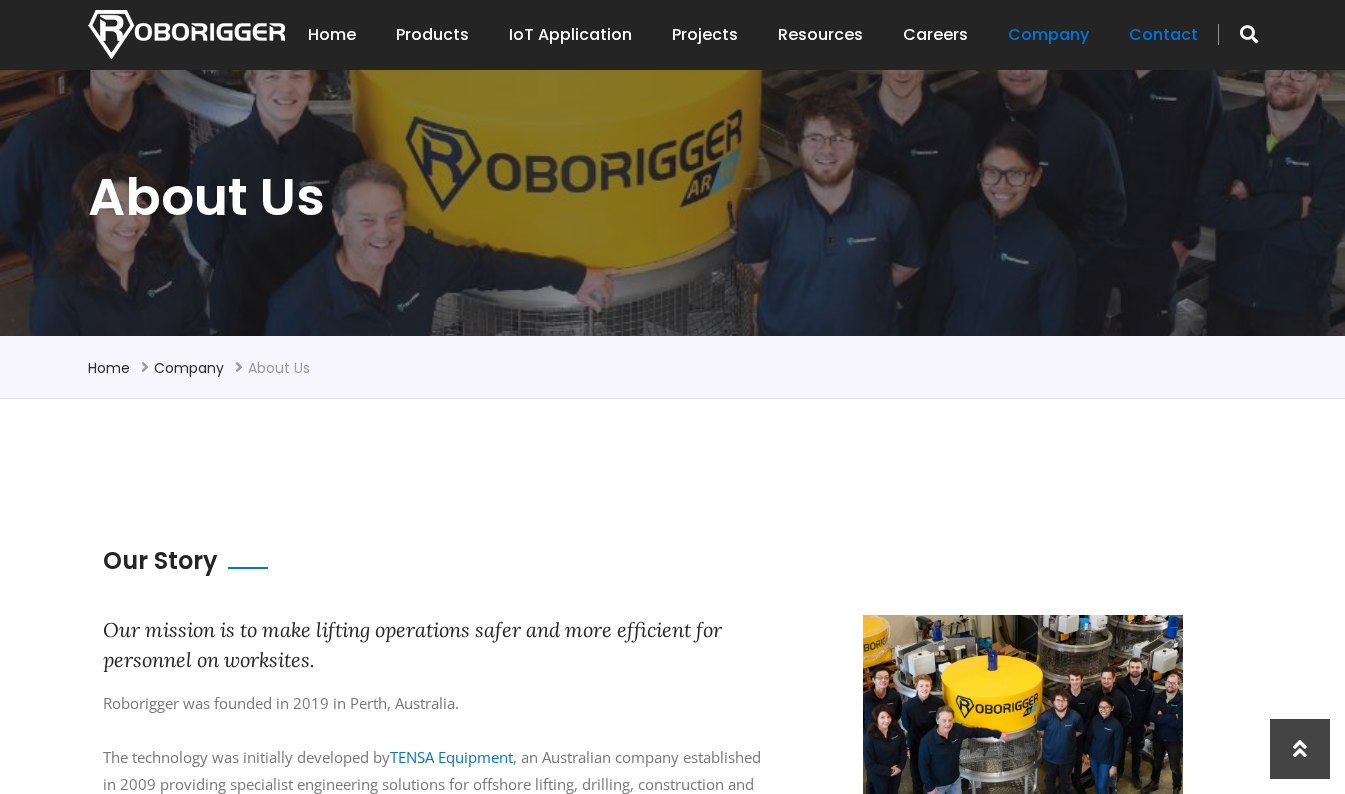 click on "Contact" at bounding box center (1163, 35) 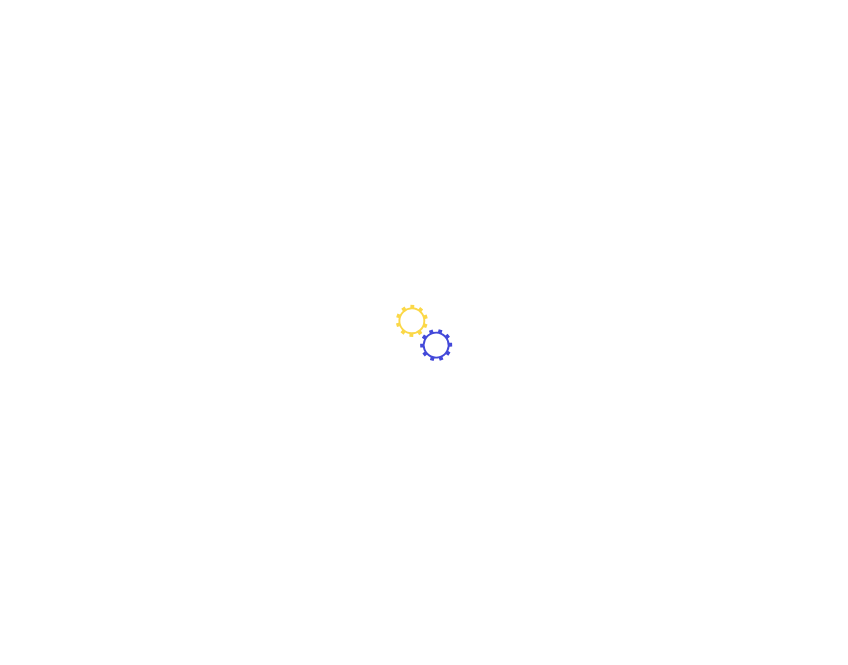 type 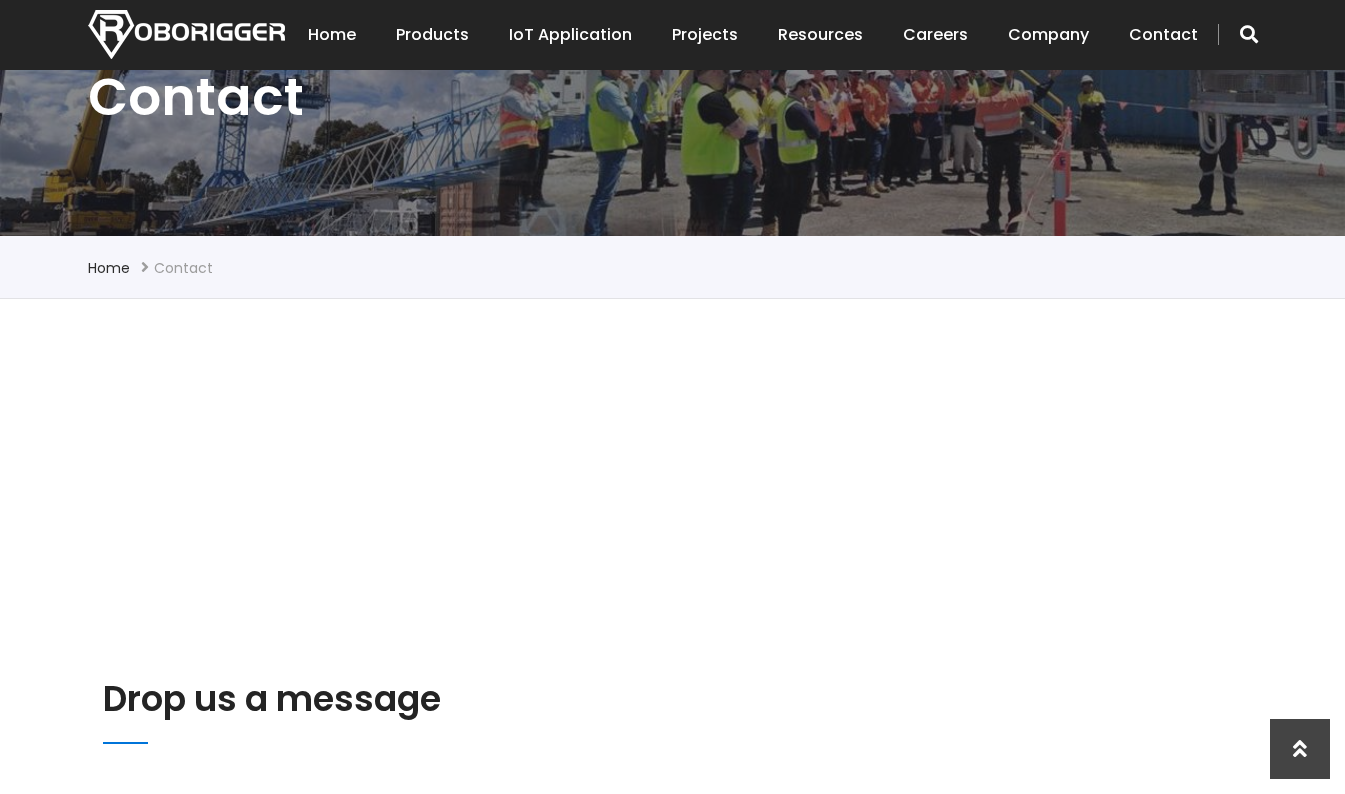scroll, scrollTop: 600, scrollLeft: 0, axis: vertical 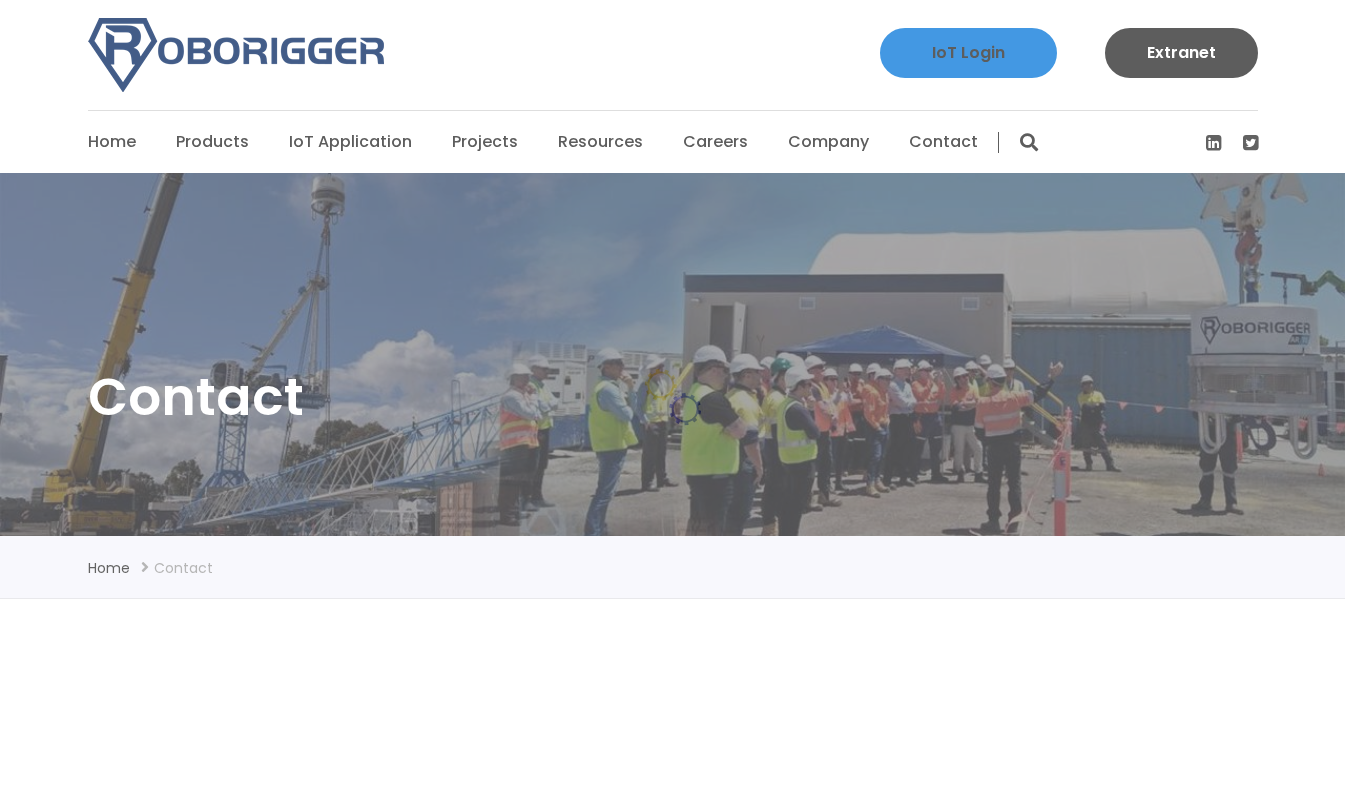 type on "[COUNTRY]" 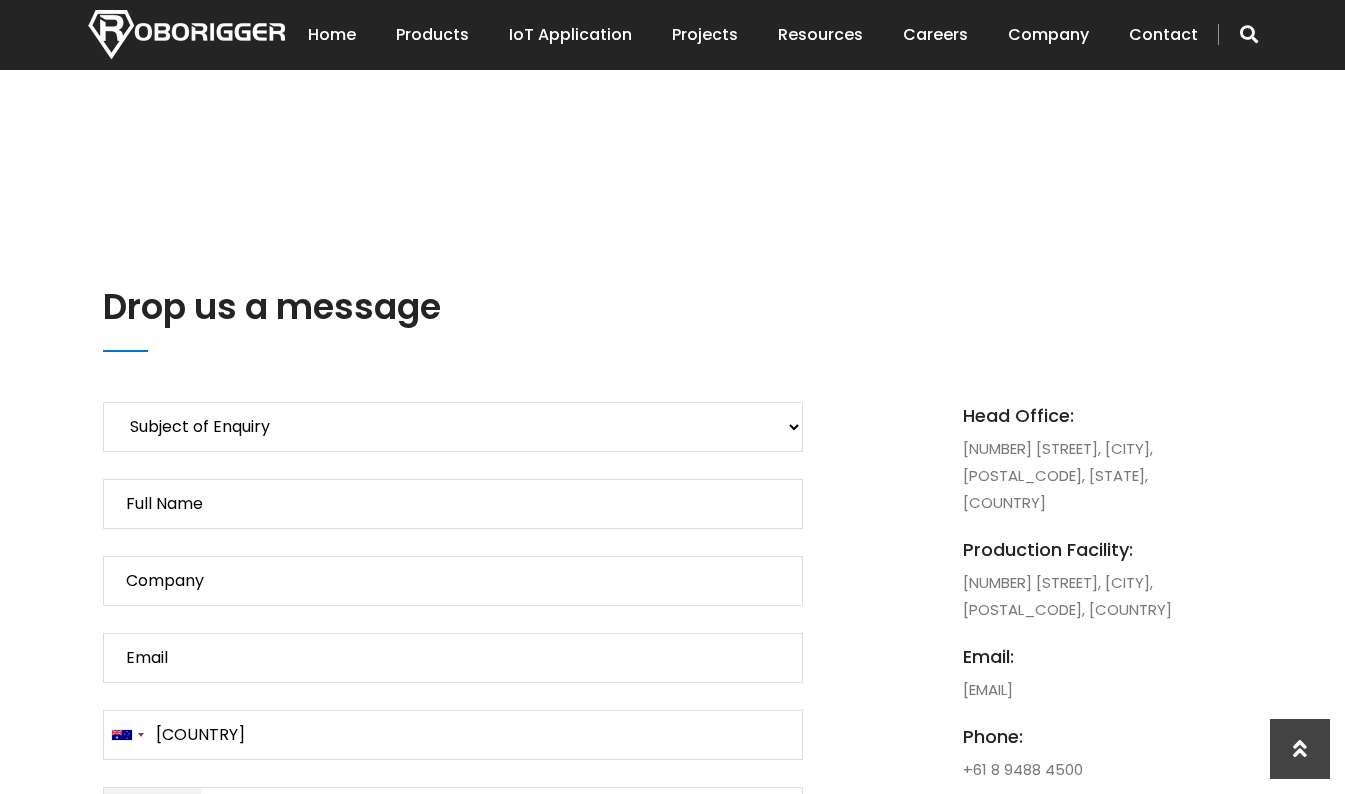 scroll, scrollTop: 800, scrollLeft: 0, axis: vertical 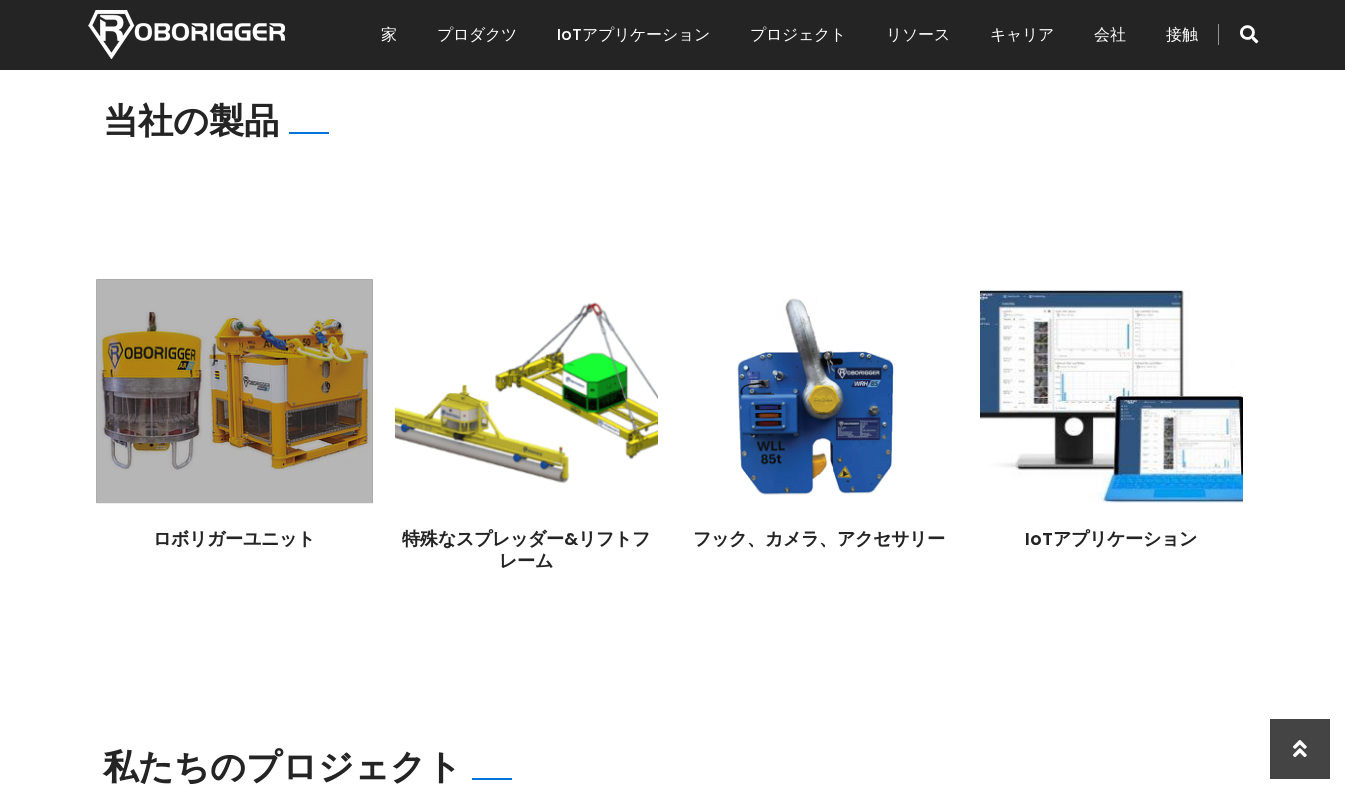 click at bounding box center (234, 392) 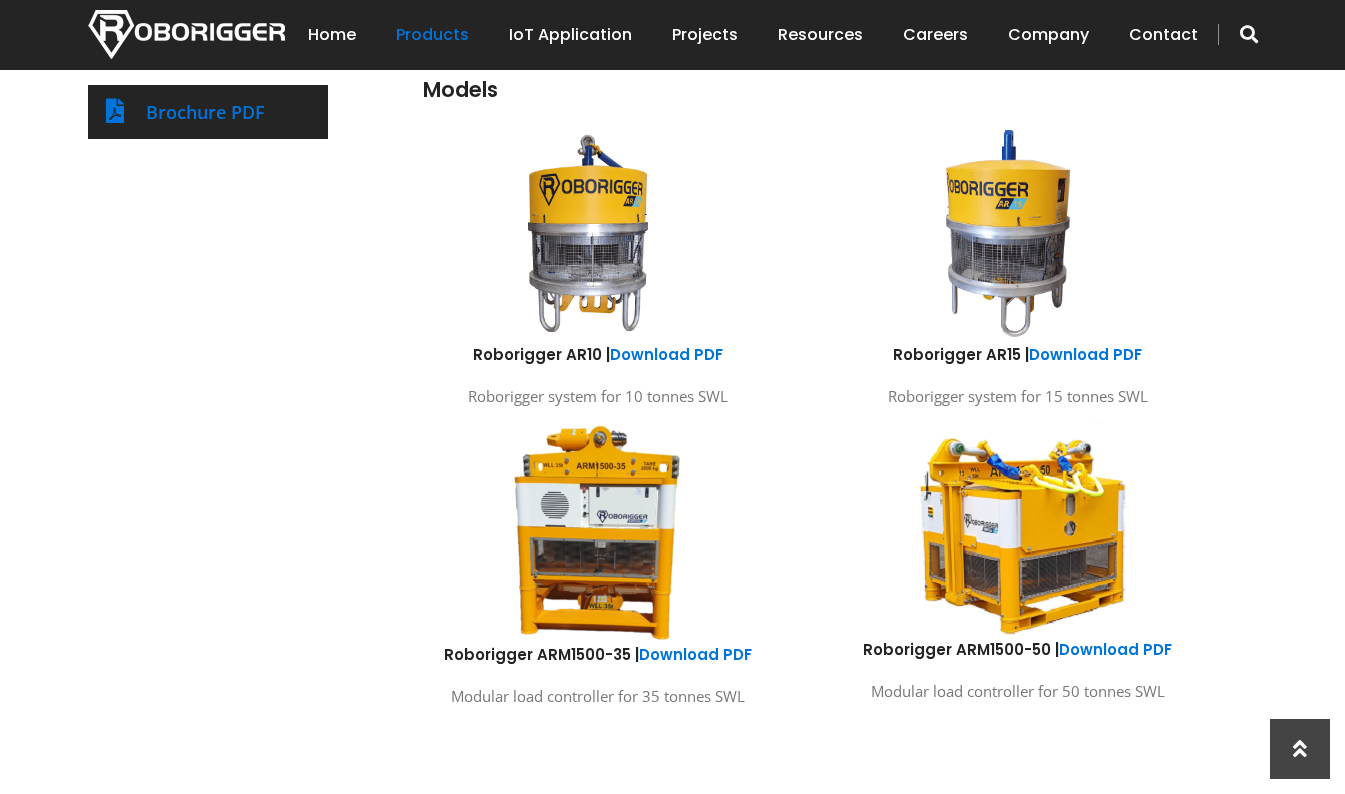 scroll, scrollTop: 1000, scrollLeft: 0, axis: vertical 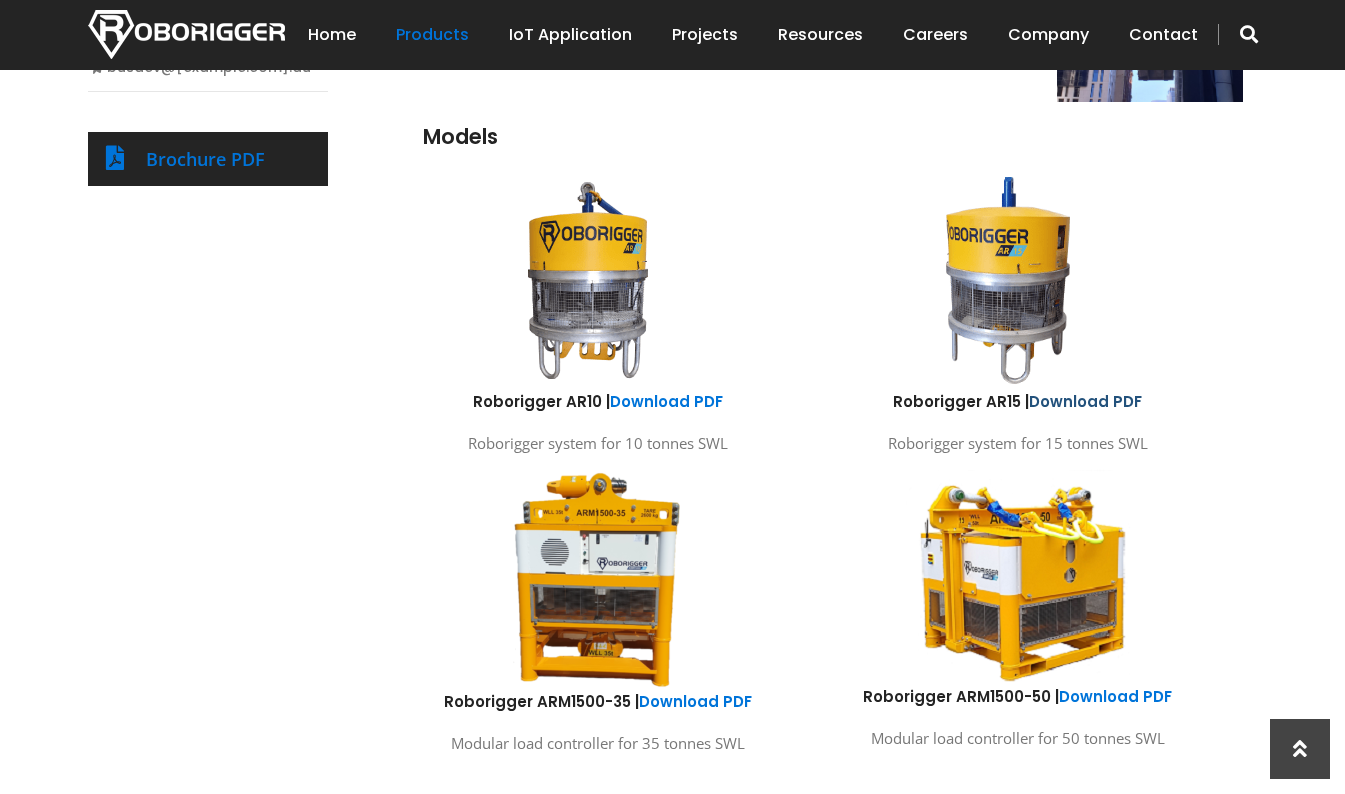 click on "Download PDF" at bounding box center (1085, 401) 